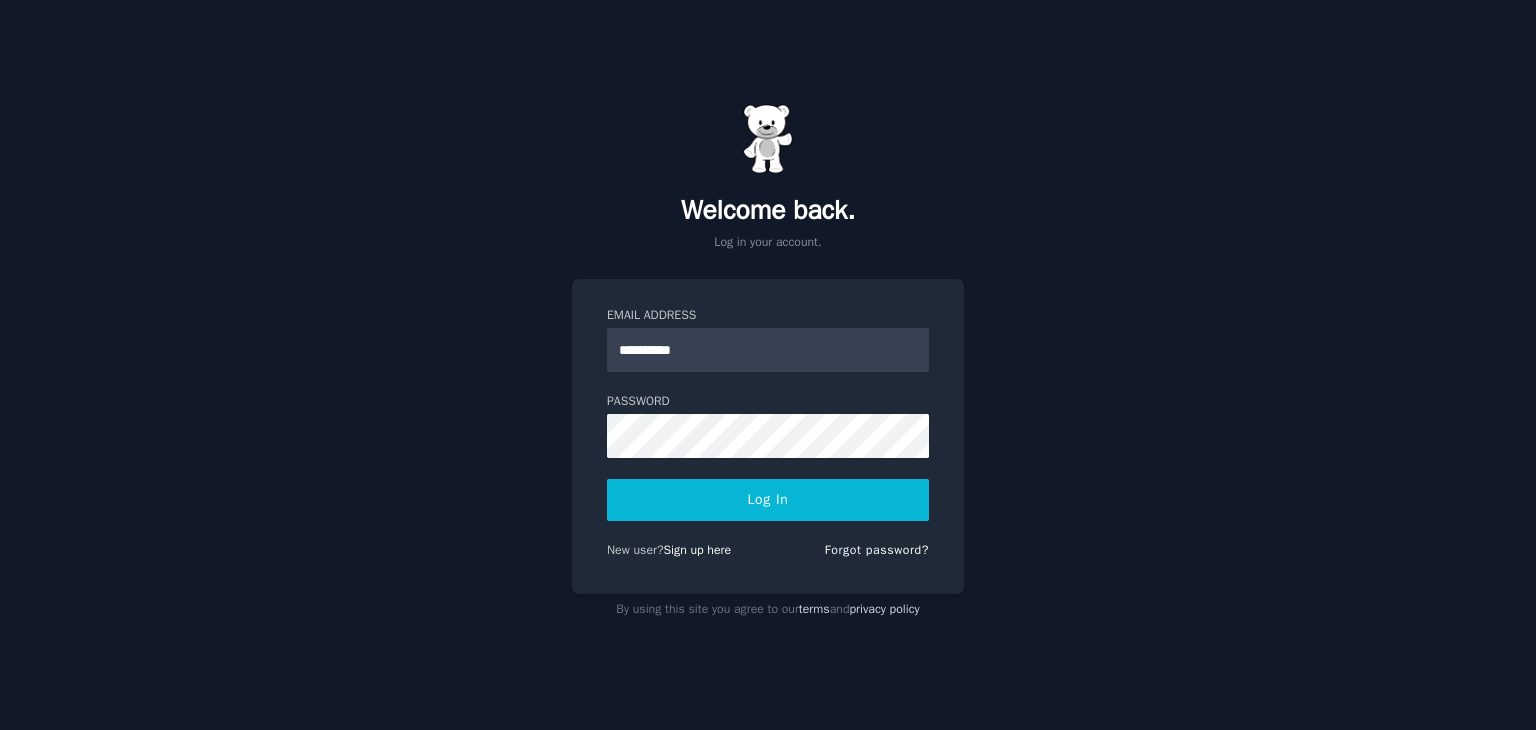 scroll, scrollTop: 0, scrollLeft: 0, axis: both 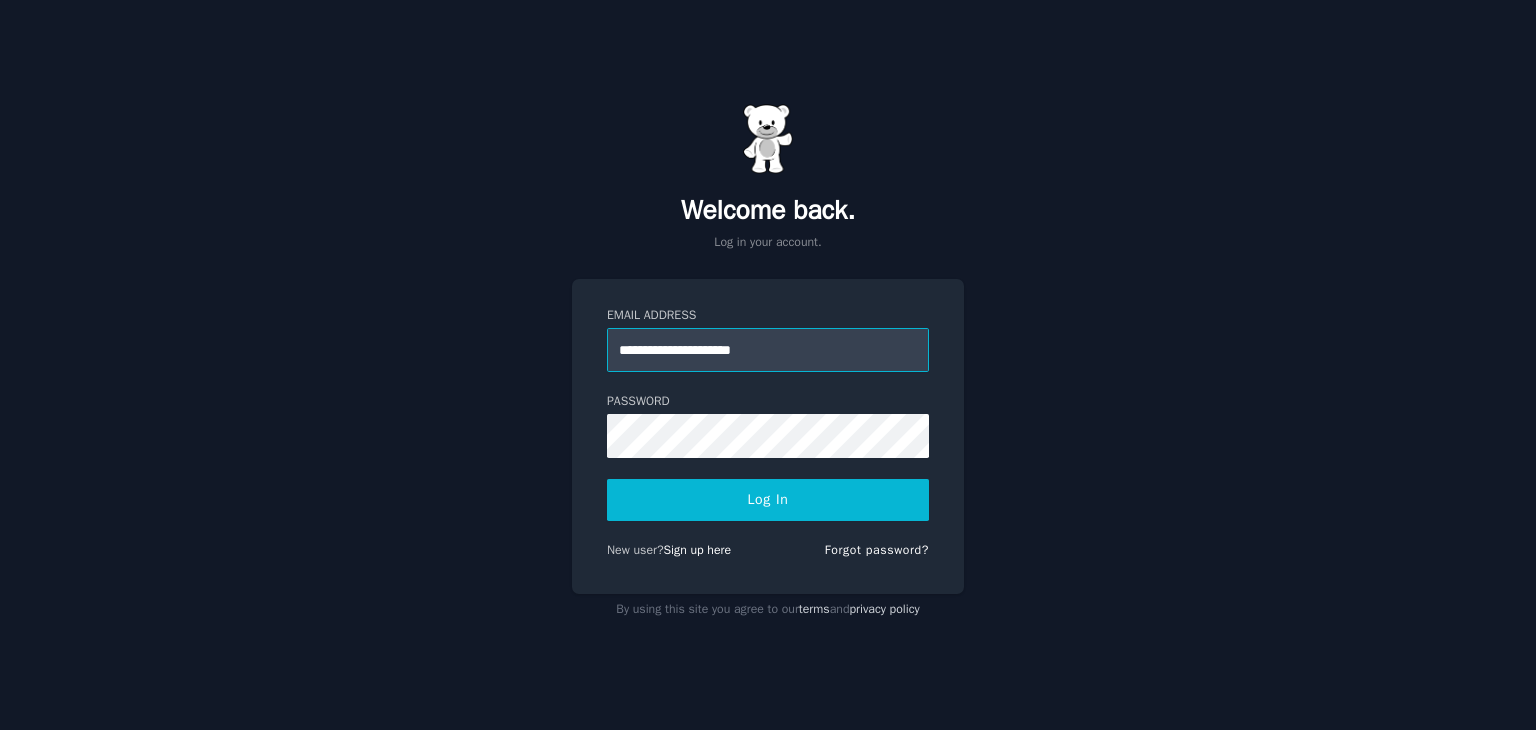 click on "**********" at bounding box center (768, 350) 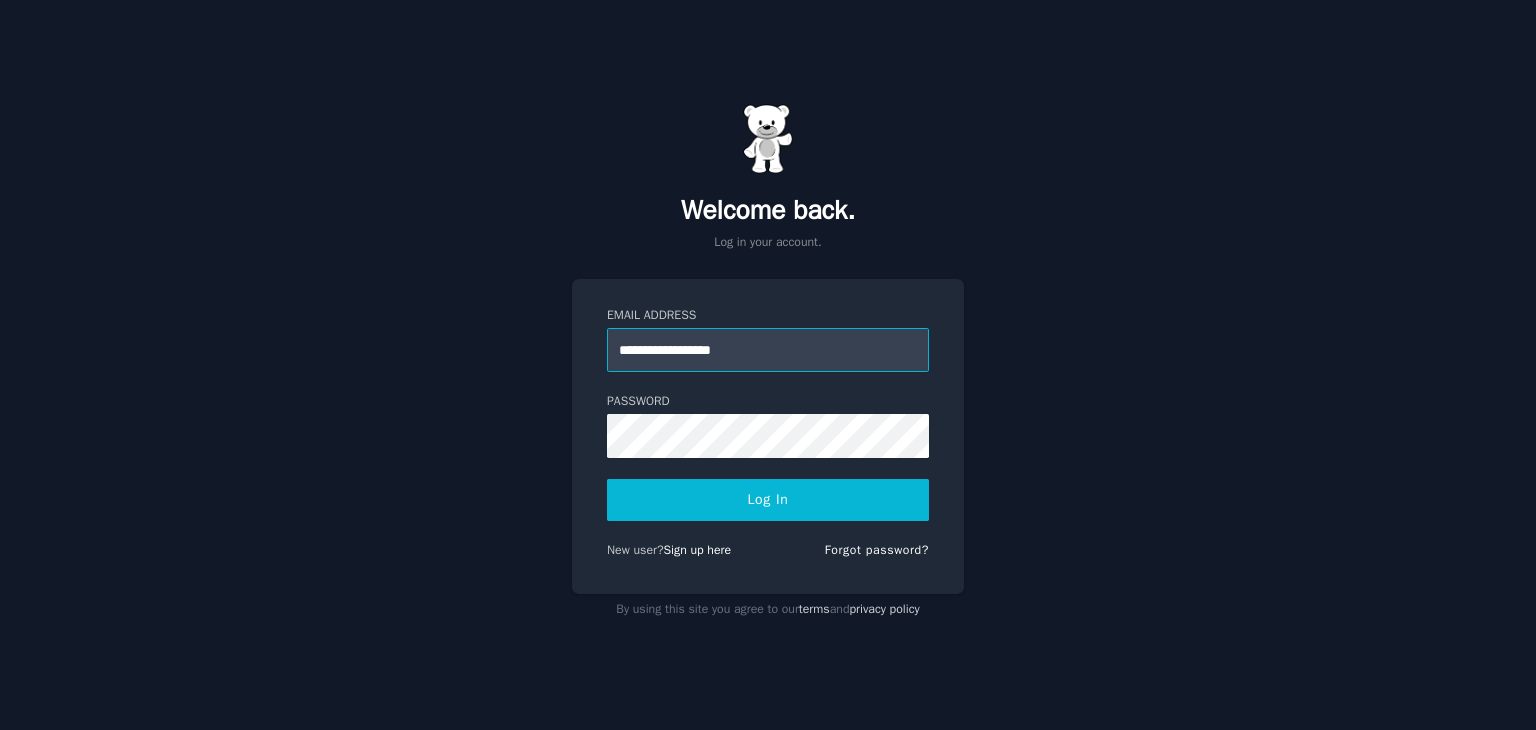 type on "**********" 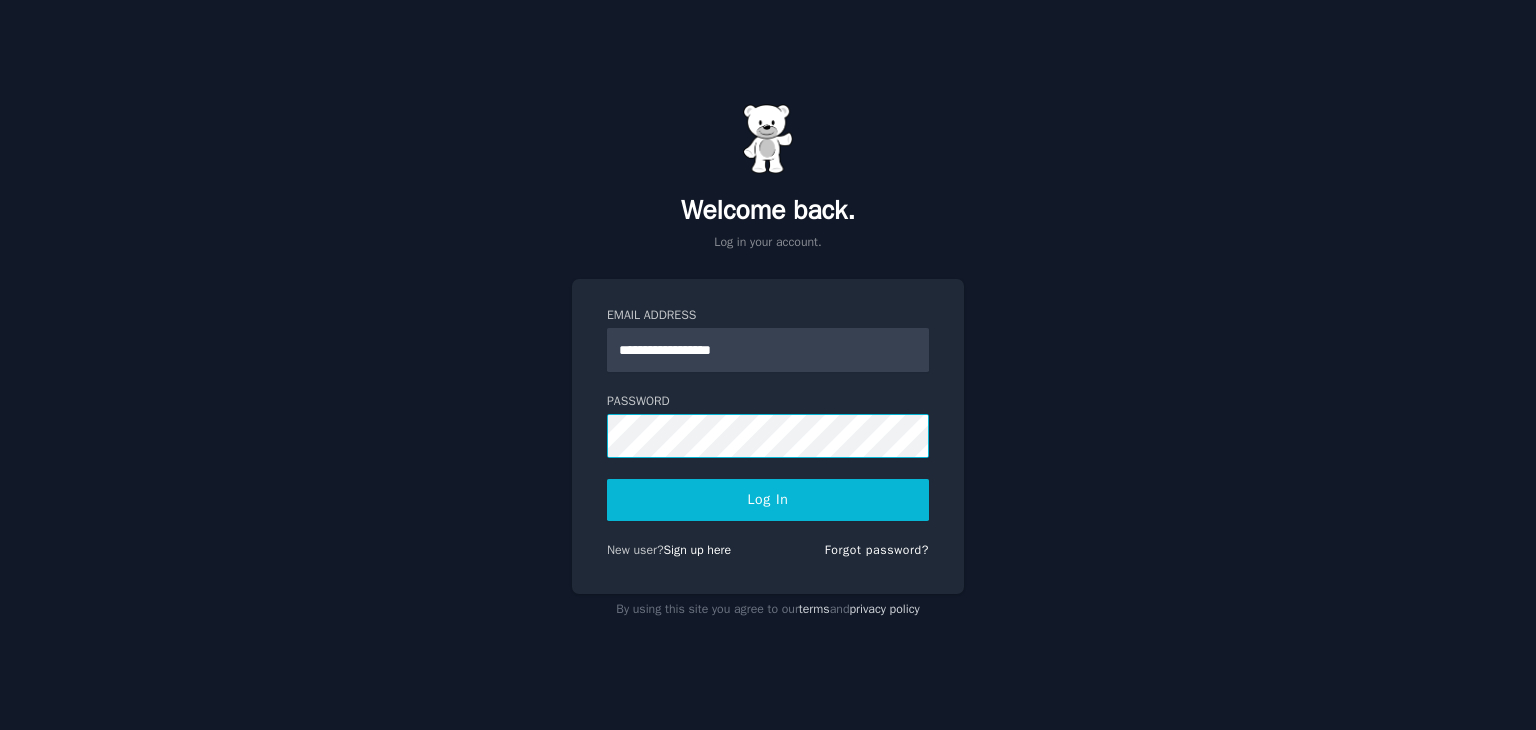 click on "Log In" at bounding box center [768, 500] 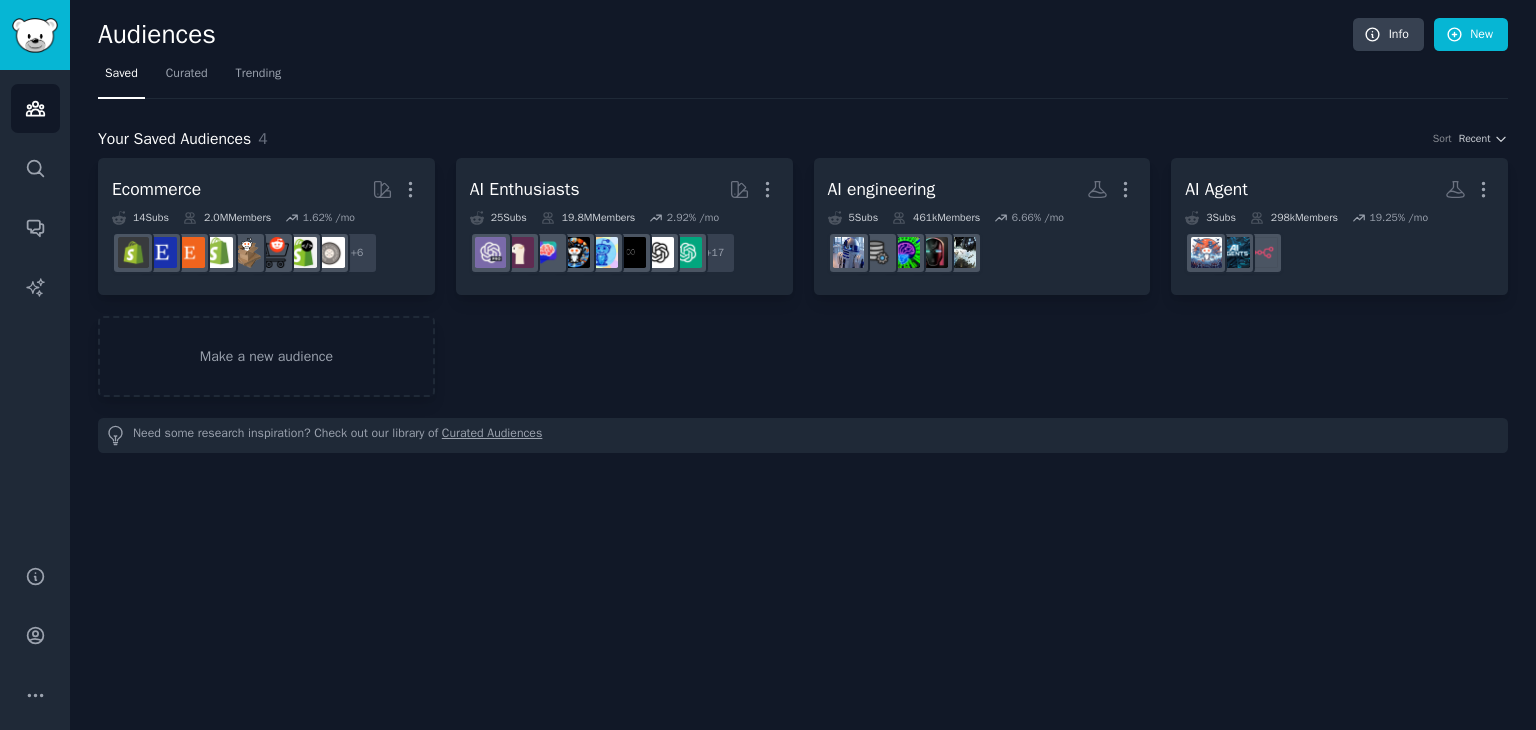scroll, scrollTop: 0, scrollLeft: 0, axis: both 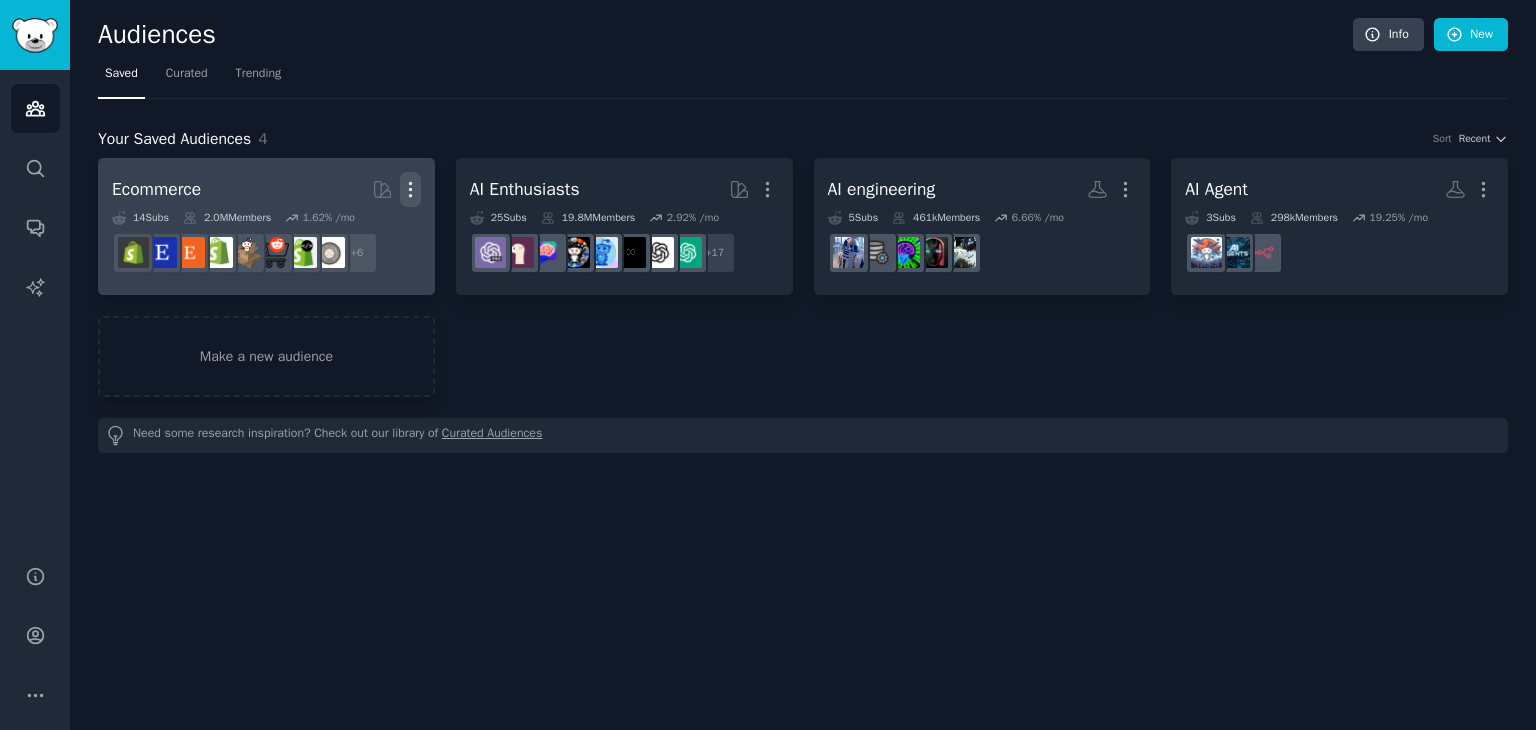 click 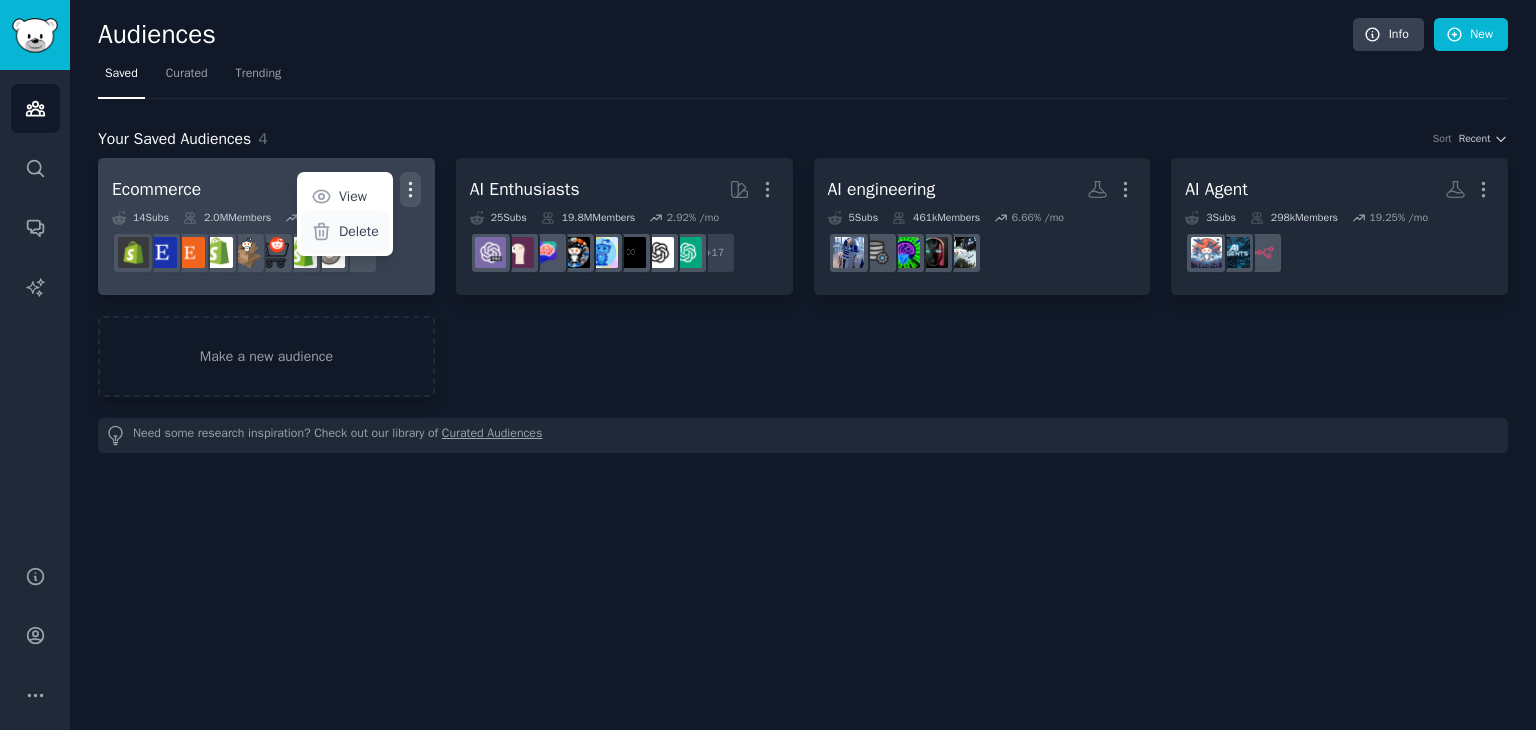 click on "Delete" at bounding box center [359, 231] 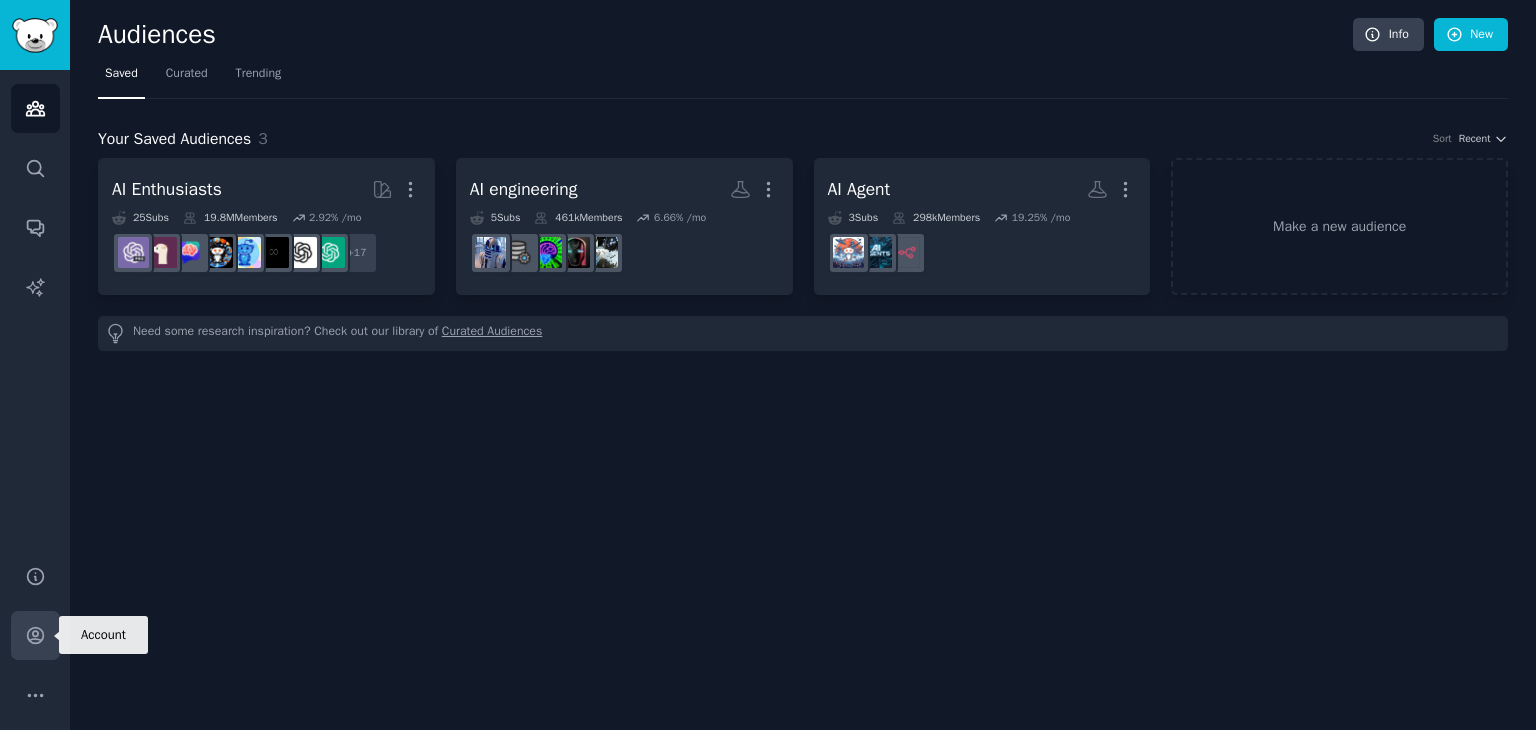 click 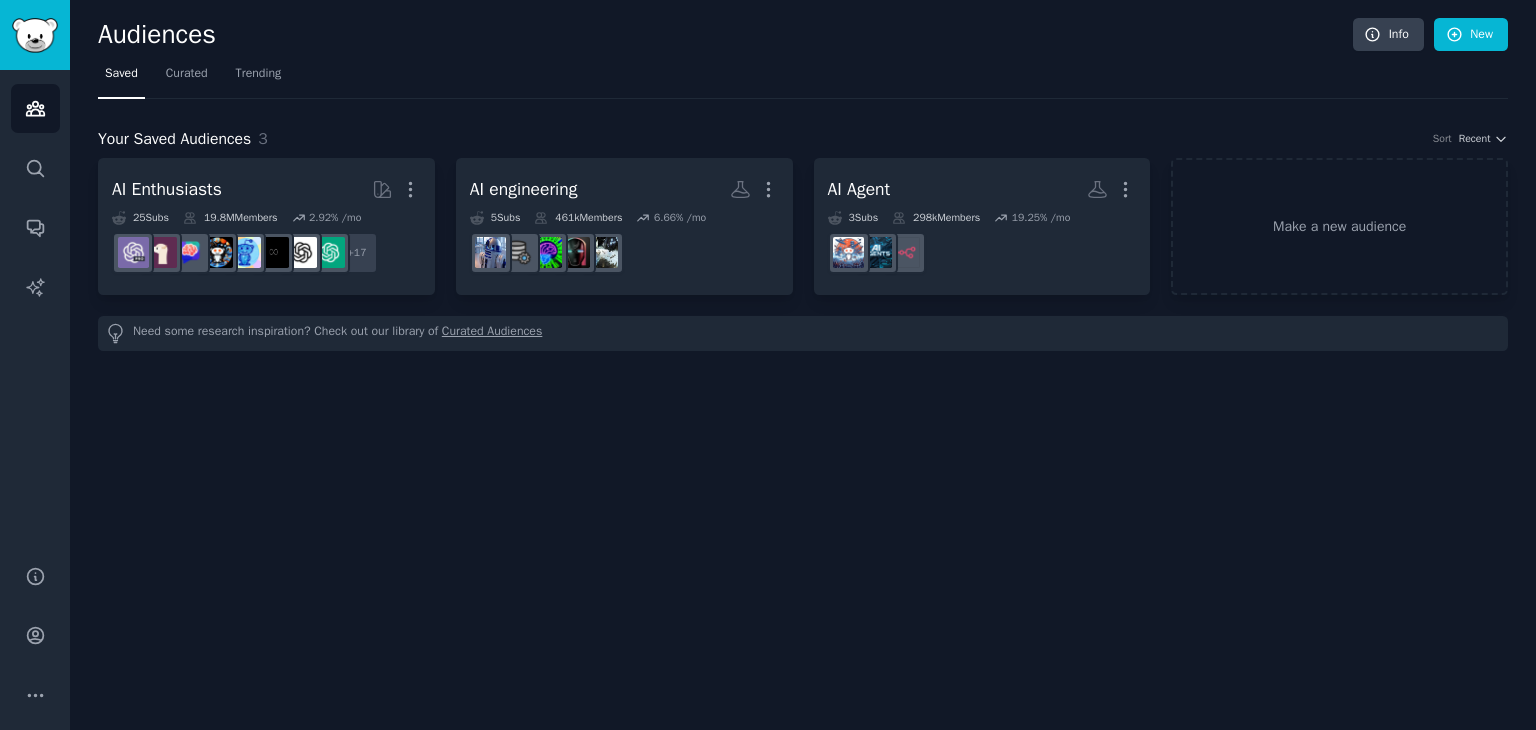 click on "Audiences Info New Saved Curated Trending Your Saved Audiences 3 Sort Recent AI Enthusiasts More 25  Sub s 19.8M  Members 2.92 % /mo + 17 AI engineering More 5  Sub s 461k  Members 6.66 % /mo AI Agent More 3  Sub s 298k  Members 19.25 % /mo r/AI_Agents Make a new audience Need some research inspiration? Check out our library of  Curated Audiences" 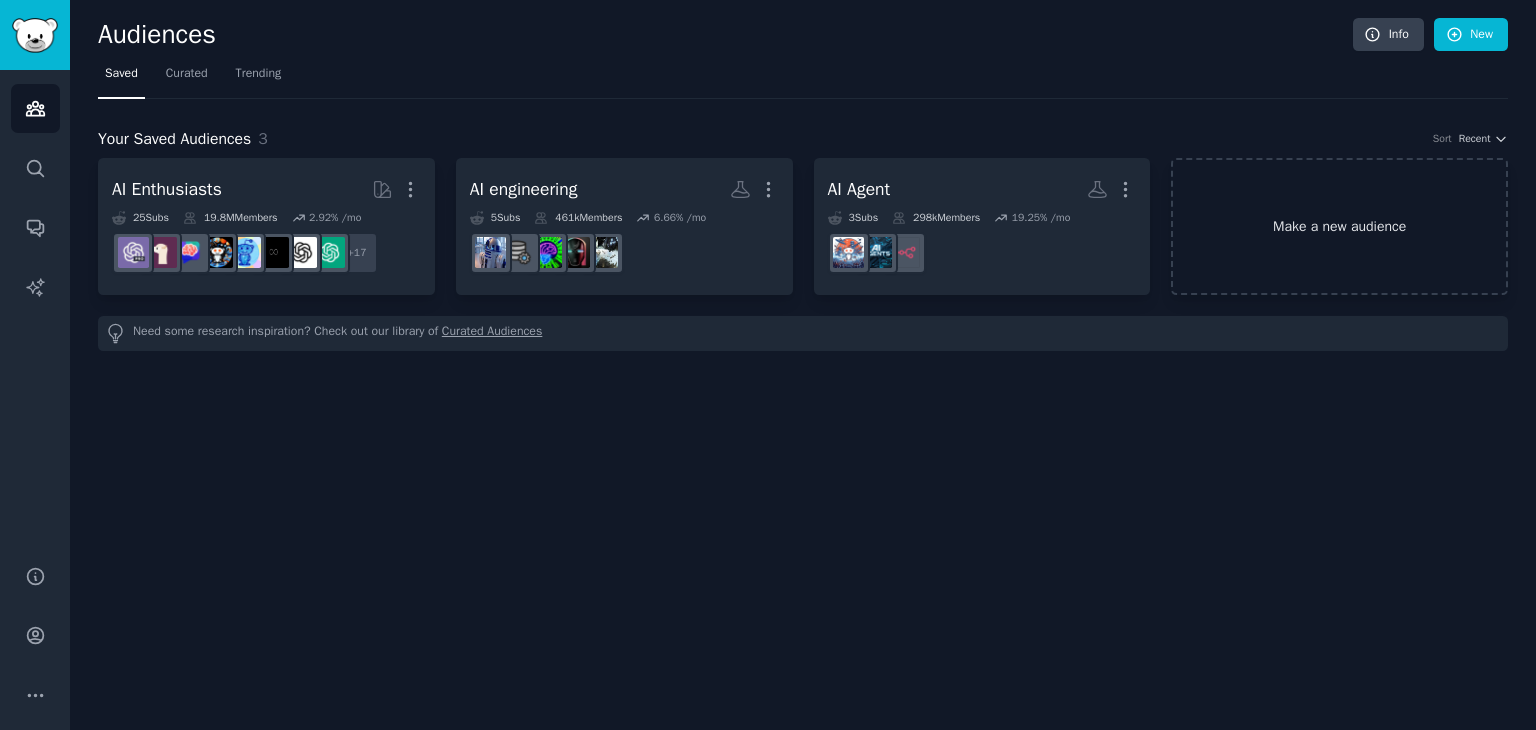 click on "Make a new audience" at bounding box center [1339, 226] 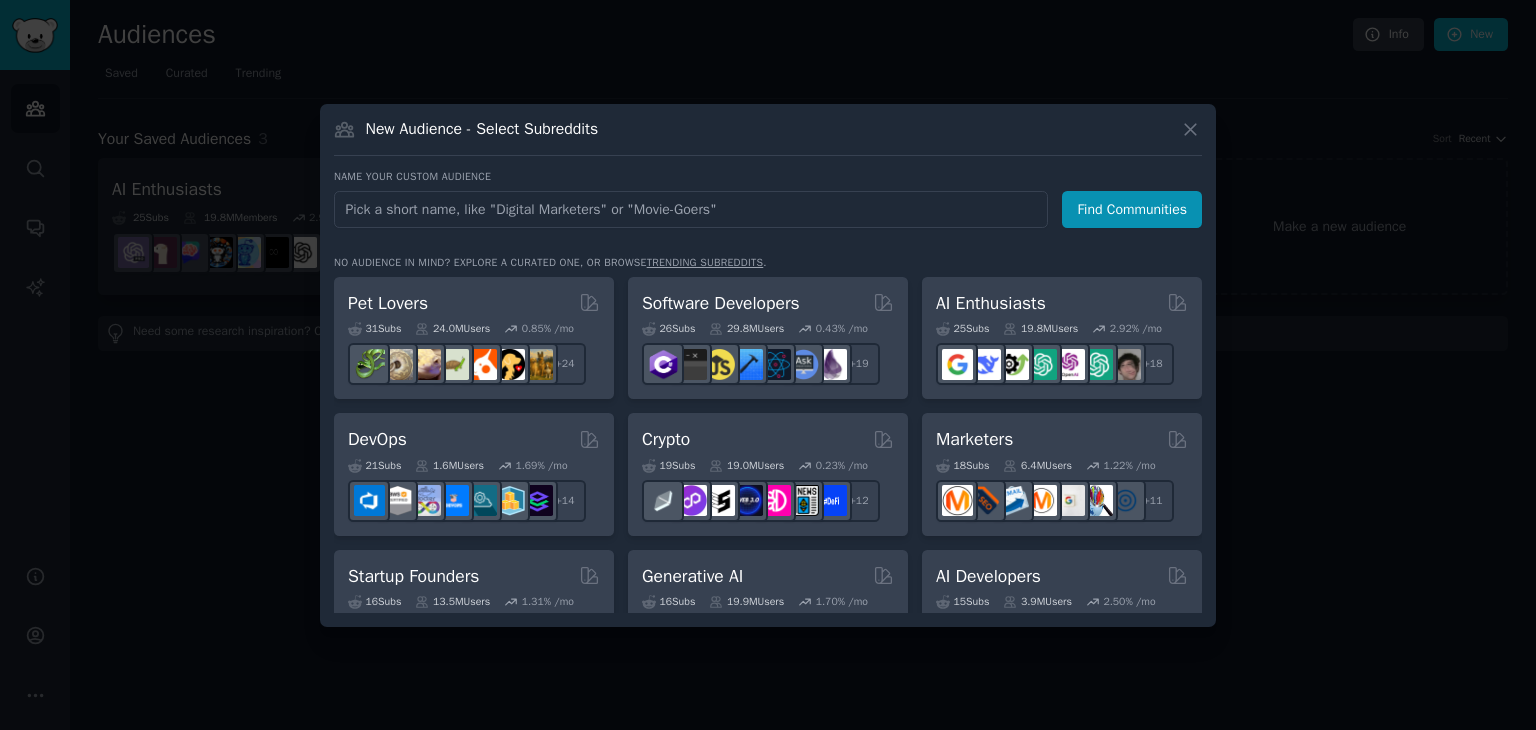 click on "trending subreddits" at bounding box center [705, 262] 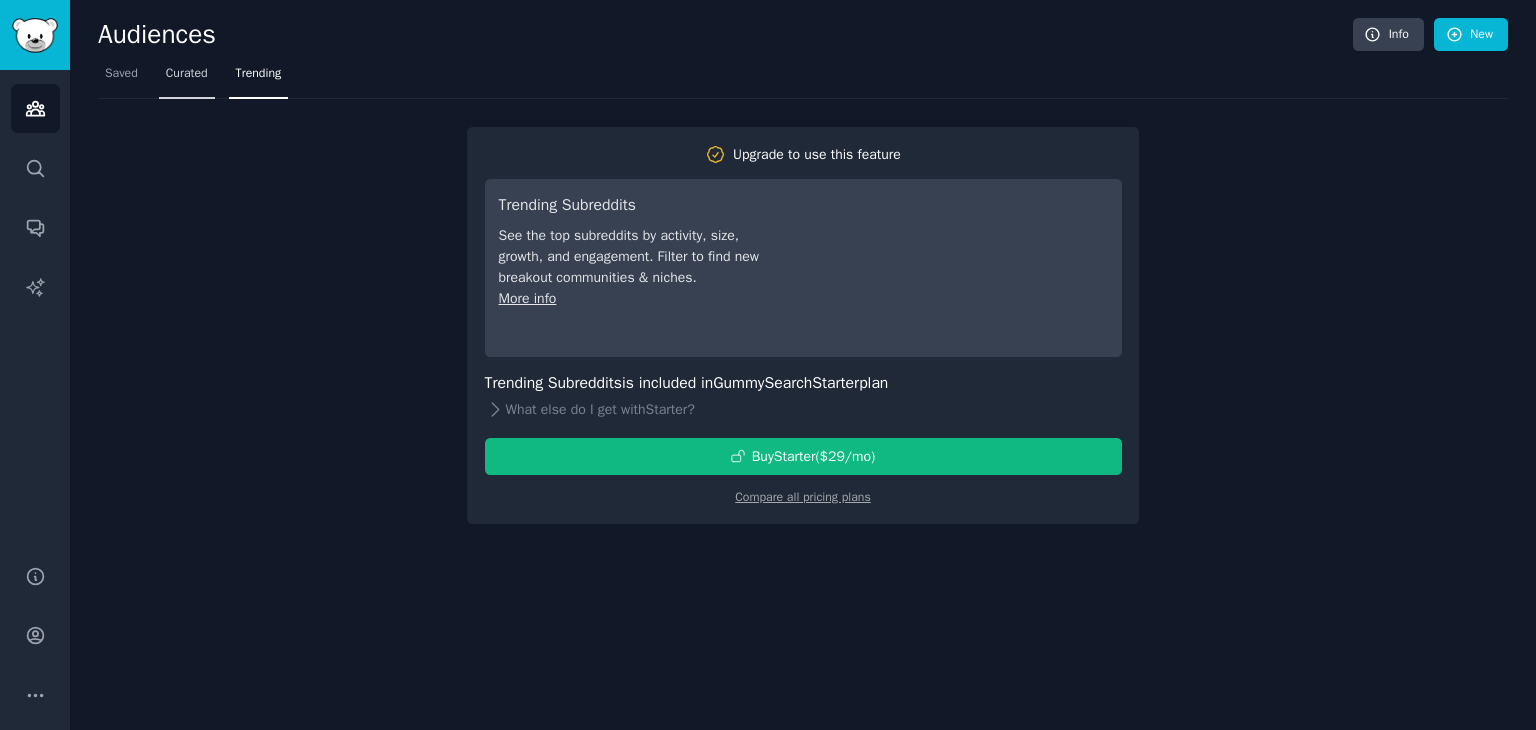 click on "Curated" at bounding box center [187, 74] 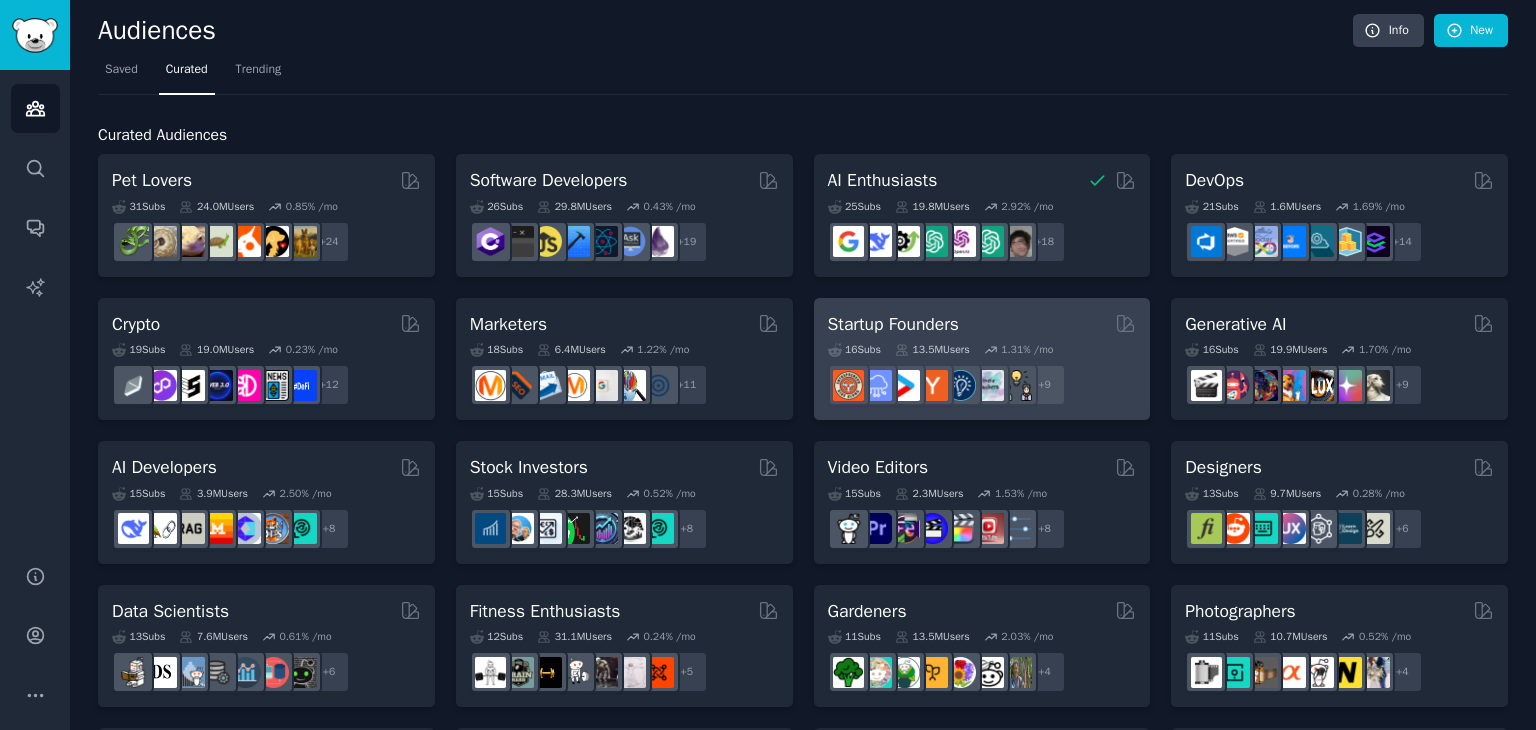 scroll, scrollTop: 4, scrollLeft: 0, axis: vertical 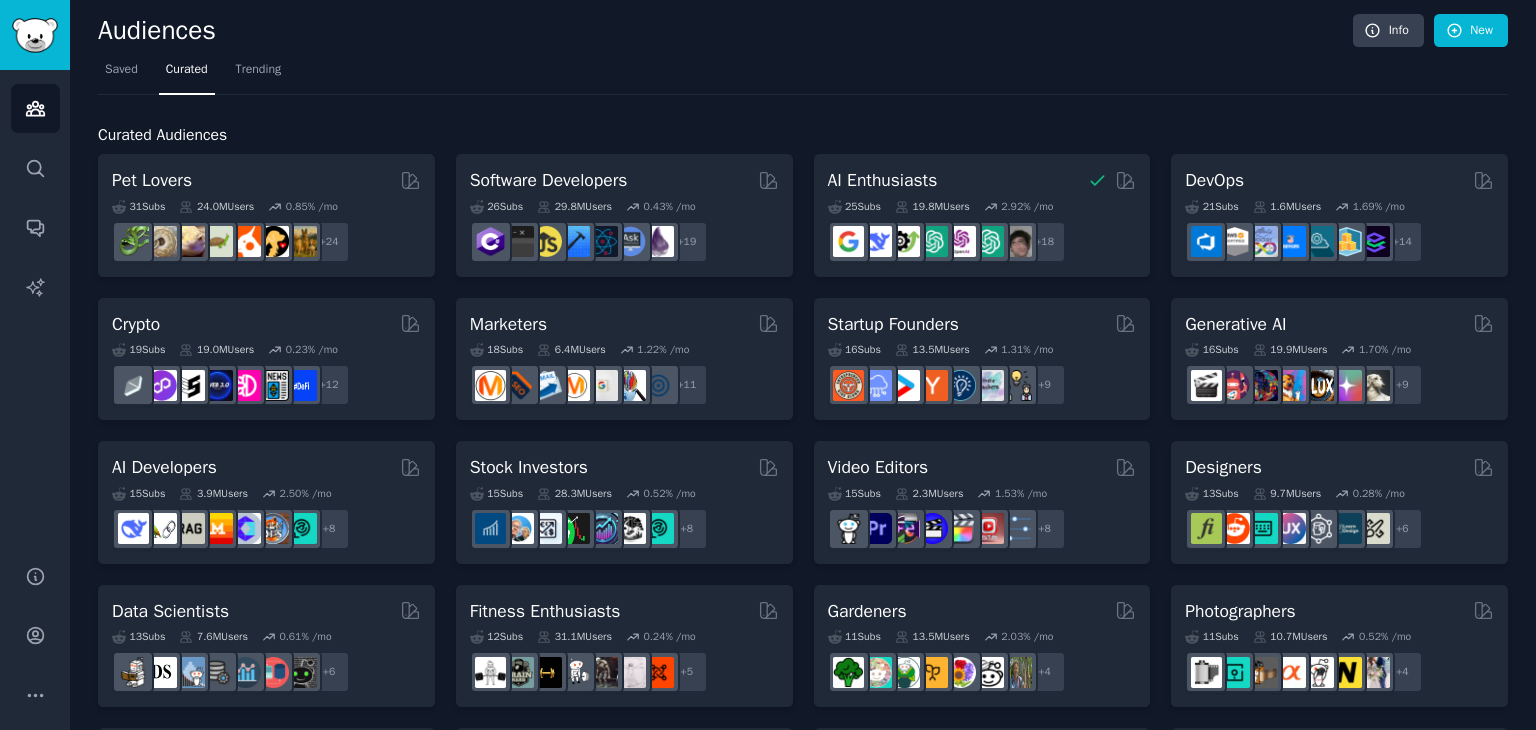 drag, startPoint x: 1217, startPoint y: 324, endPoint x: 1012, endPoint y: 104, distance: 300.7075 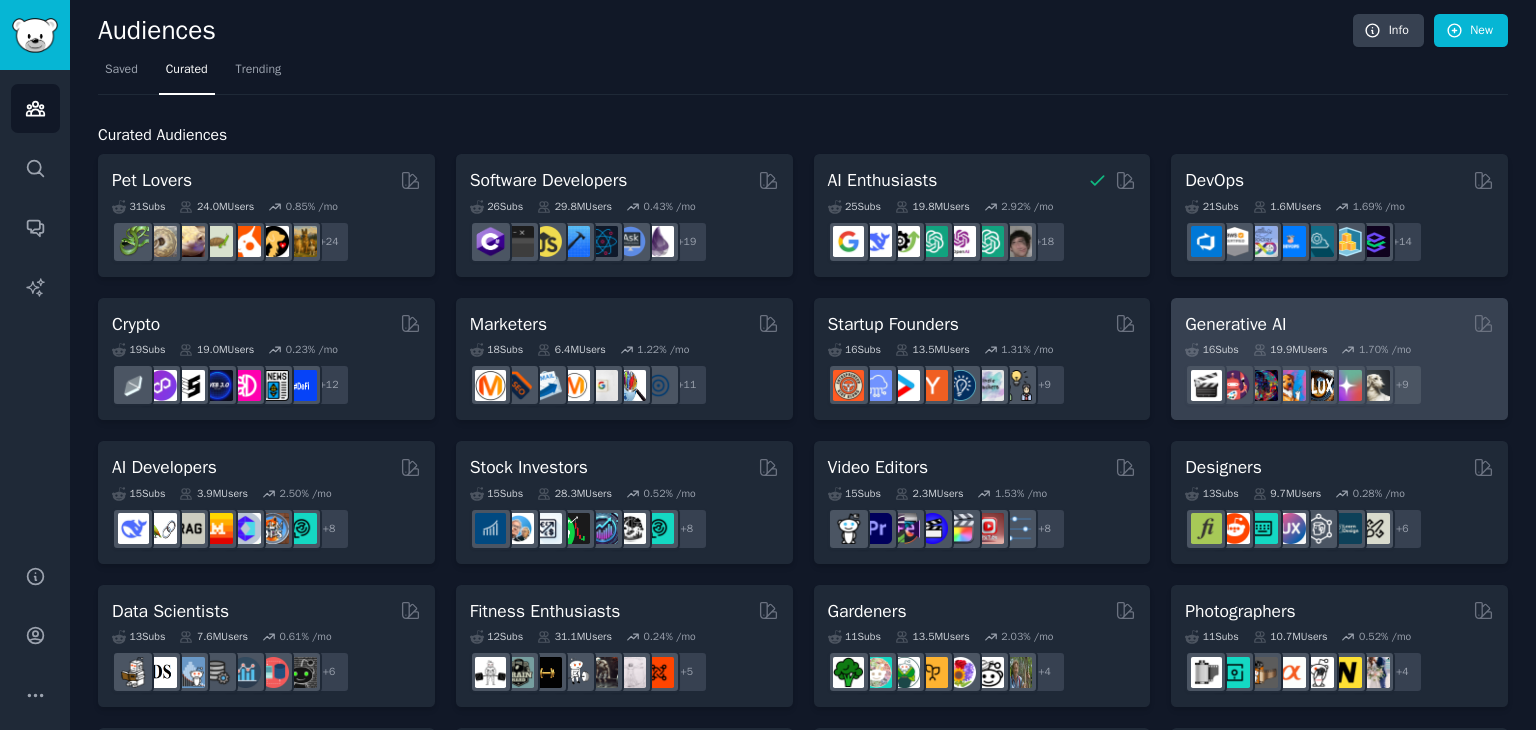 click on "Generative AI" at bounding box center [1235, 324] 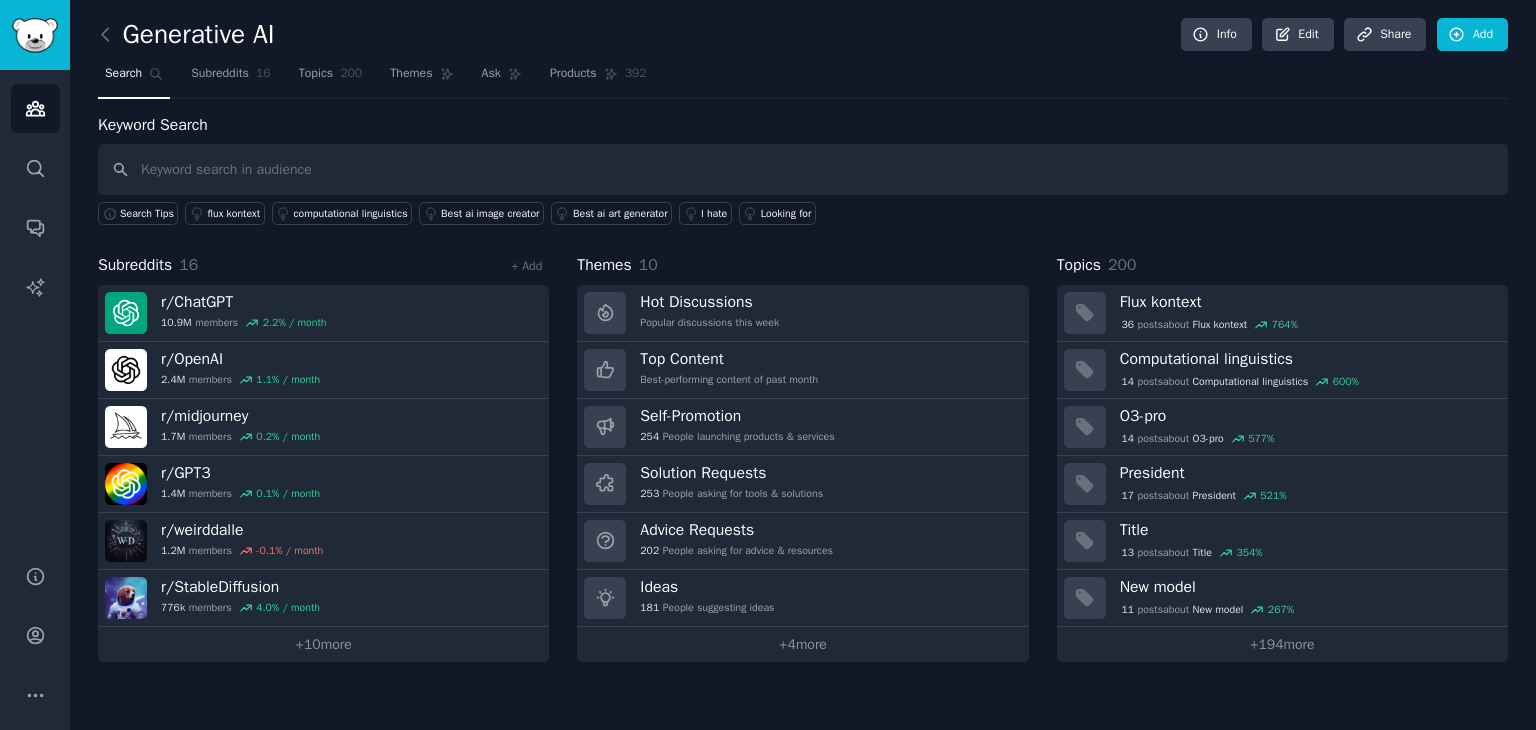 click on "Keyword Search Search Tips flux kontext computational linguistics Best ai image creator Best ai art generator I hate Looking for Subreddits 16 + Add r/ ChatGPT 10.9M  members 2.2 % / month r/ OpenAI 2.4M  members 1.1 % / month r/ midjourney 1.7M  members 0.2 % / month r/ GPT3 1.4M  members 0.1 % / month r/ weirddalle 1.2M  members -0.1 % / month r/ StableDiffusion 776k  members 4.0 % / month +  10  more Themes 10 Hot Discussions Popular discussions this week Top Content Best-performing content of past month Self-Promotion 254 People launching products & services Solution Requests 253 People asking for tools & solutions Advice Requests 202 People asking for advice & resources Ideas 181 People suggesting ideas +  4  more Topics 200 Flux kontext 36  post s  about  Flux kontext 764 % Computational linguistics 14  post s  about  Computational linguistics 600 % O3-pro 14  post s  about  O3-pro 577 % President 17  post s  about  President 521 % Title 13  post s  about  Title 354 % New model 11  post s  about  267 %" at bounding box center [803, 387] 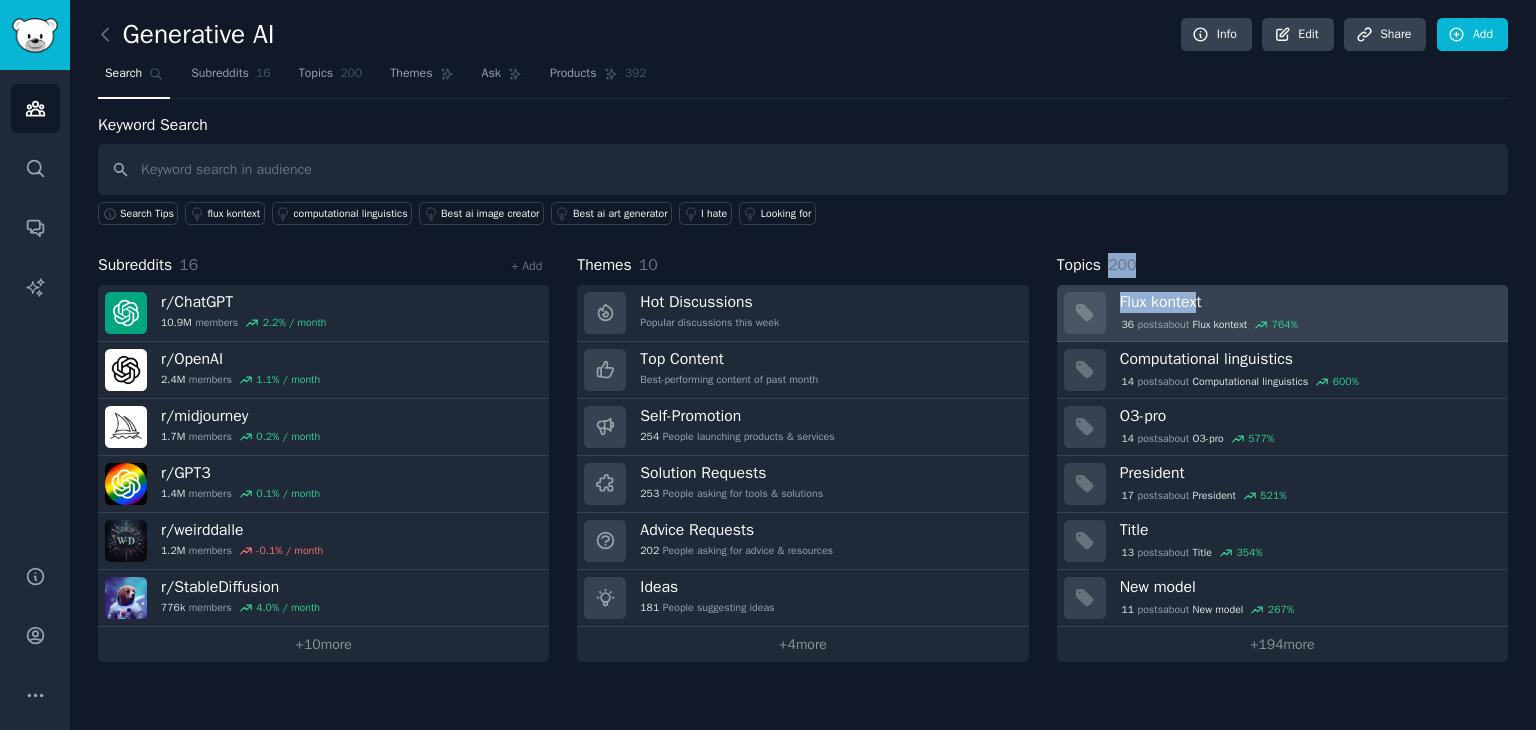 drag, startPoint x: 1110, startPoint y: 269, endPoint x: 1204, endPoint y: 309, distance: 102.156746 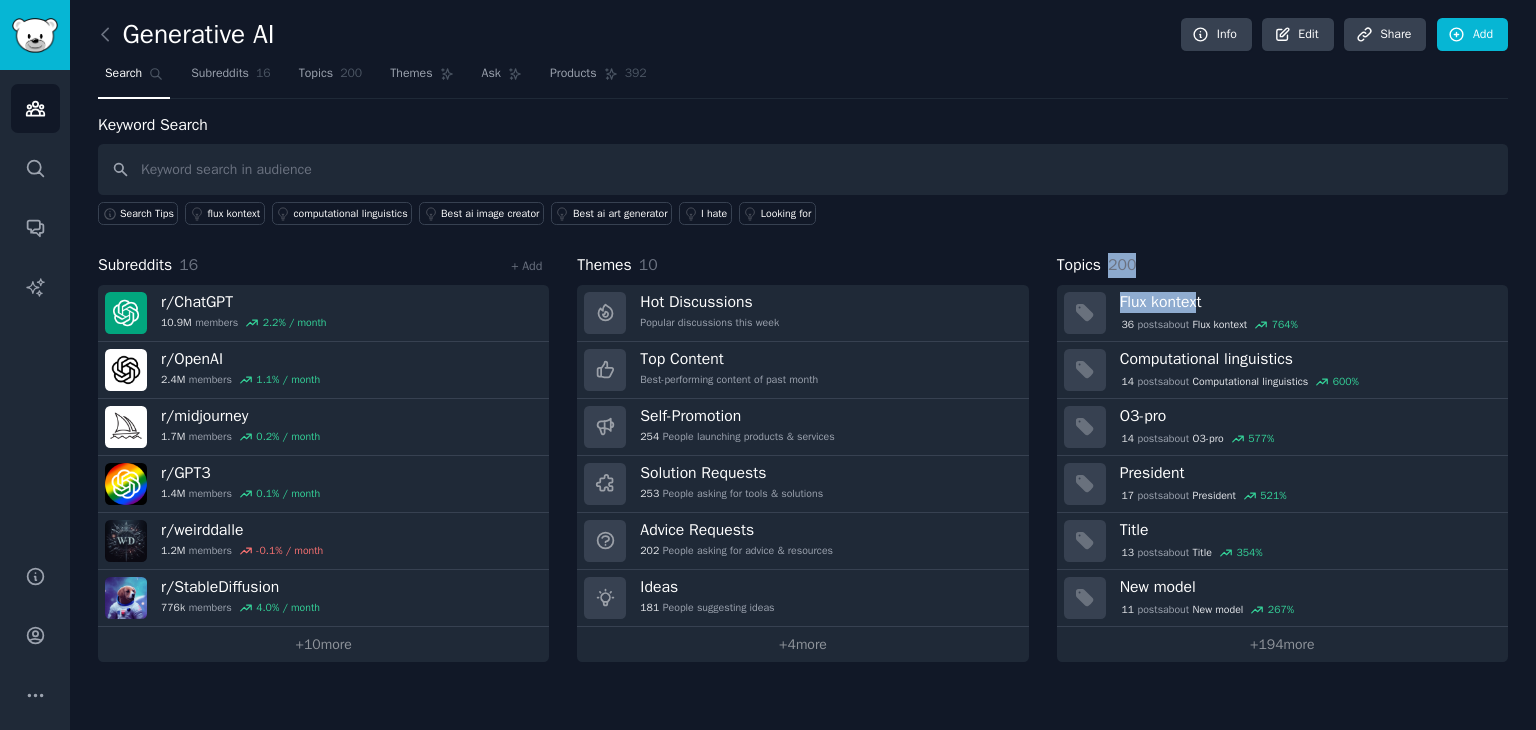 click at bounding box center (110, 35) 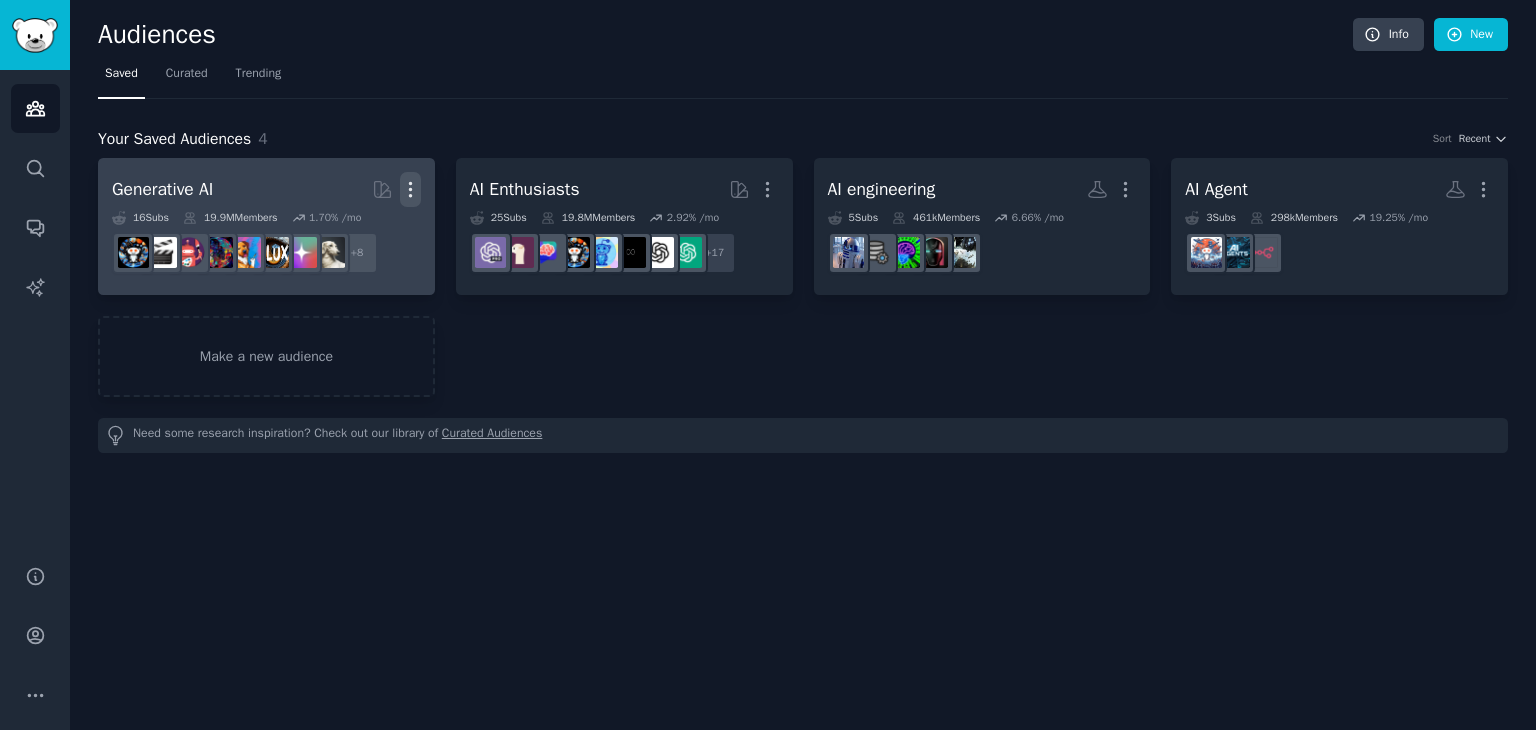 click 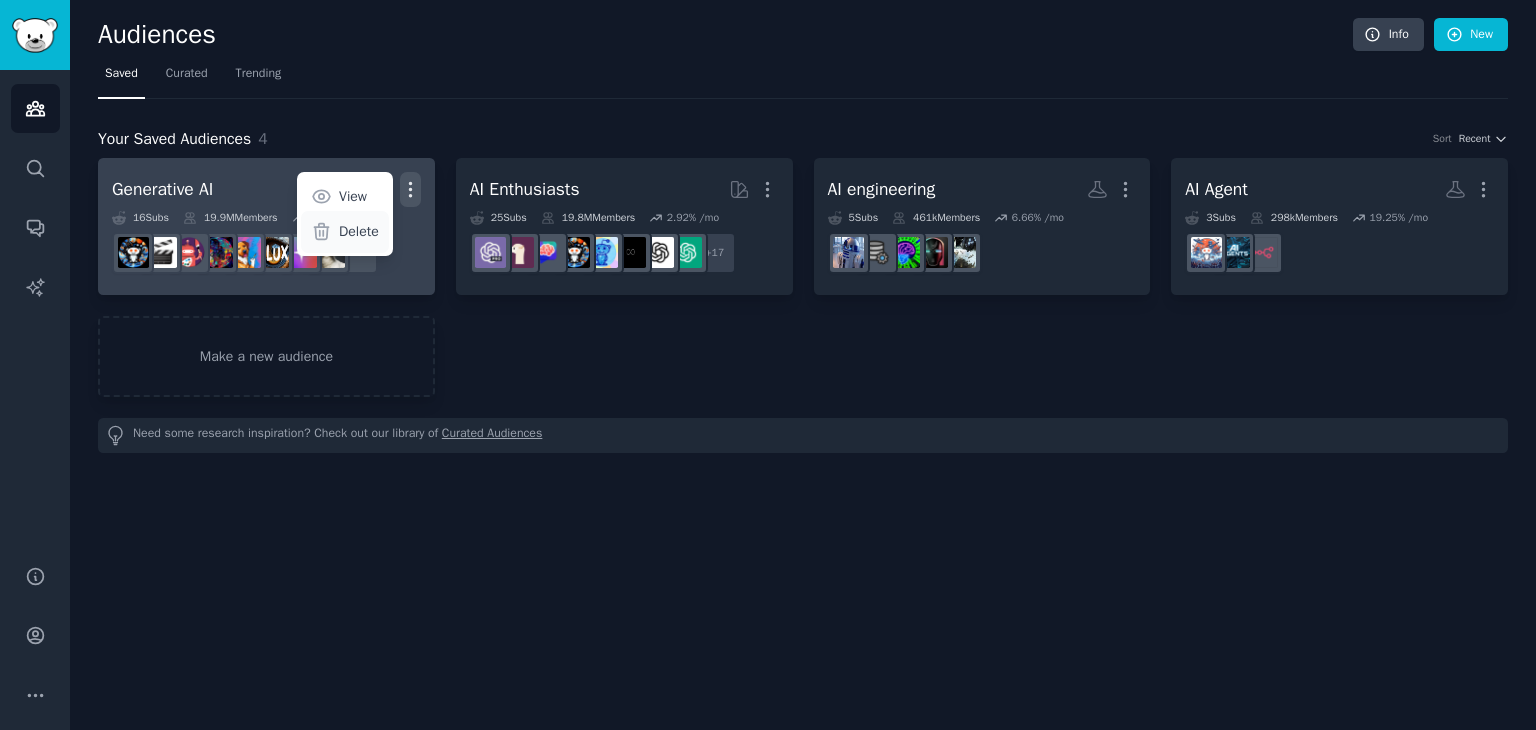 click 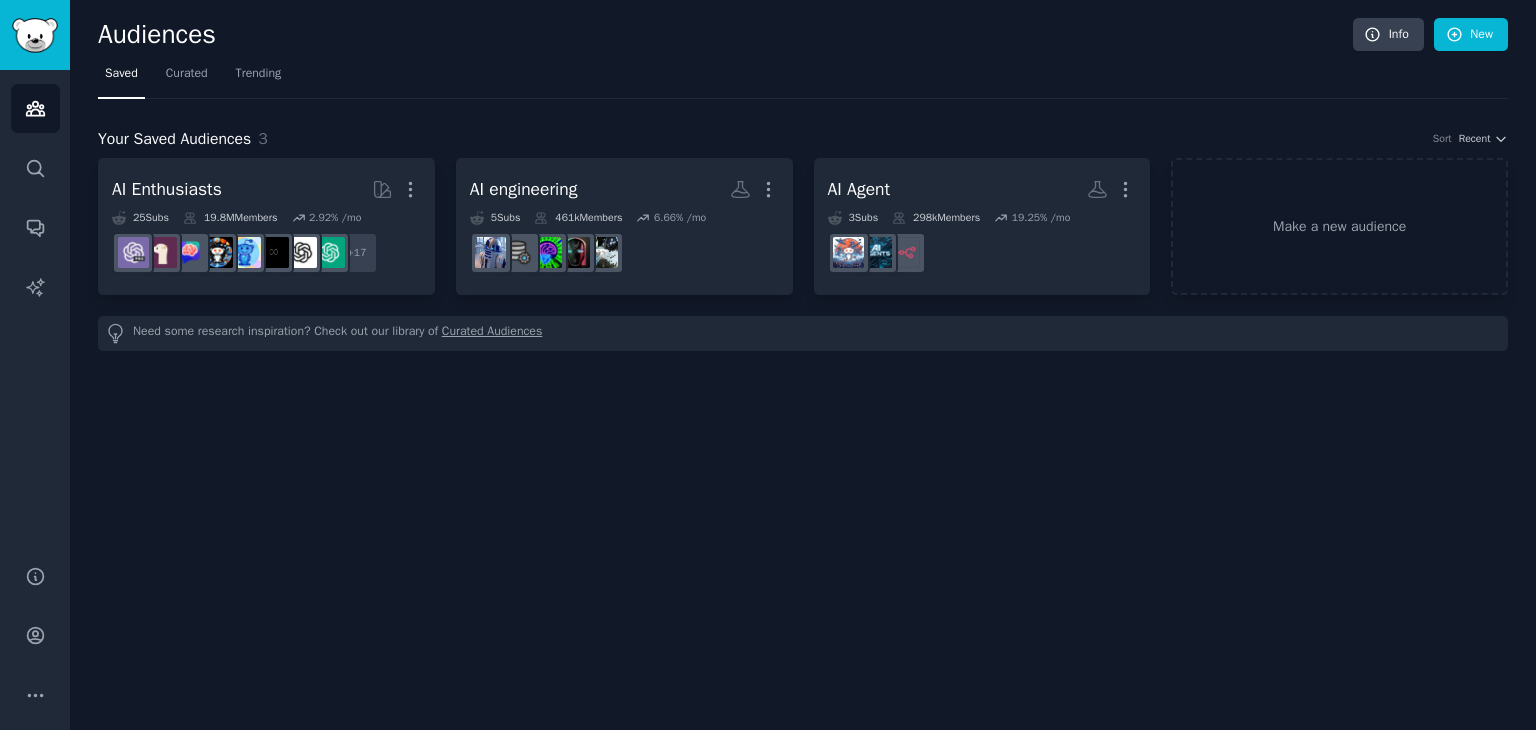 click on "Saved Curated Trending" at bounding box center [803, 78] 